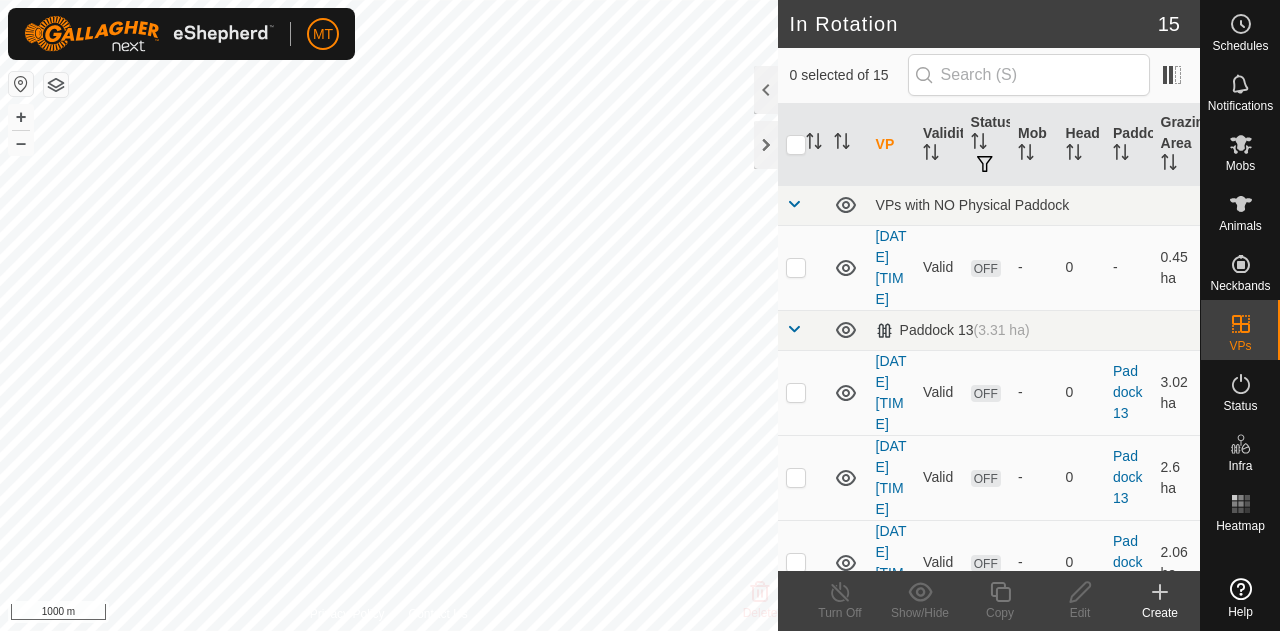 scroll, scrollTop: 0, scrollLeft: 0, axis: both 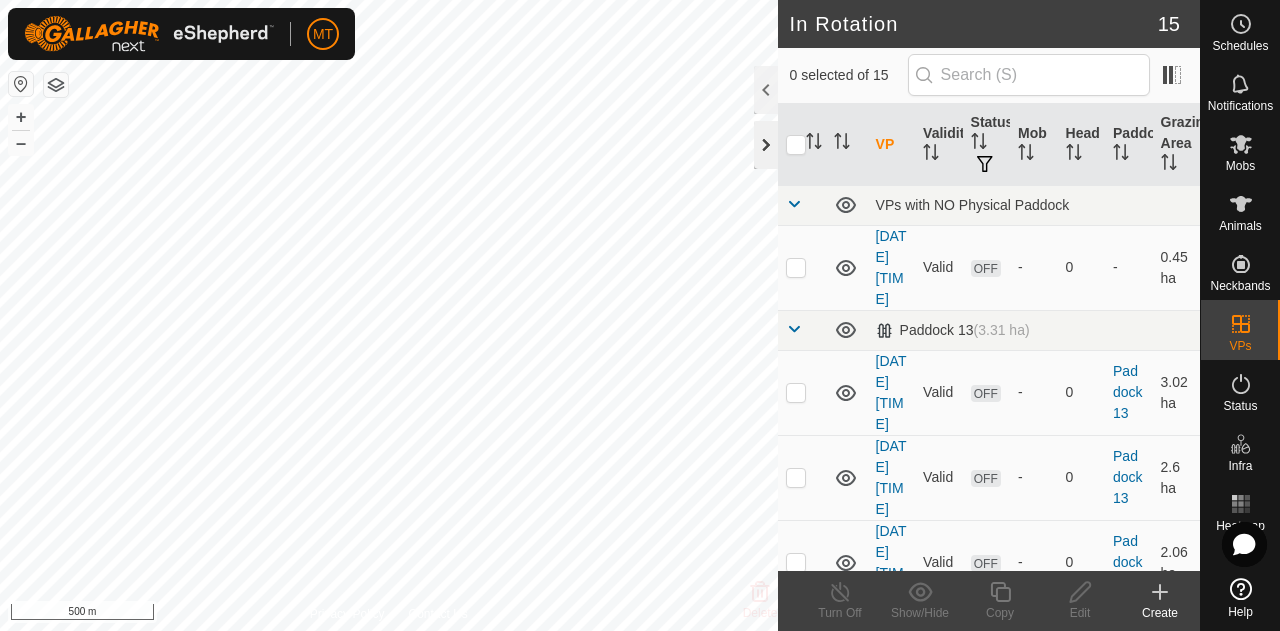 click 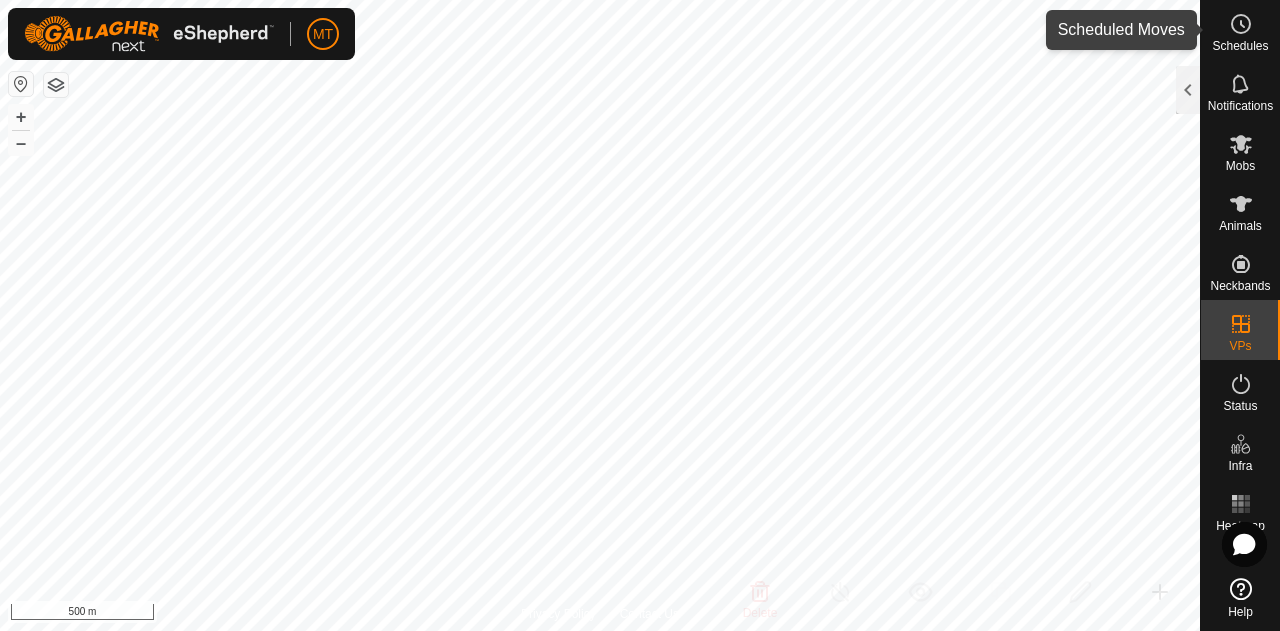 click 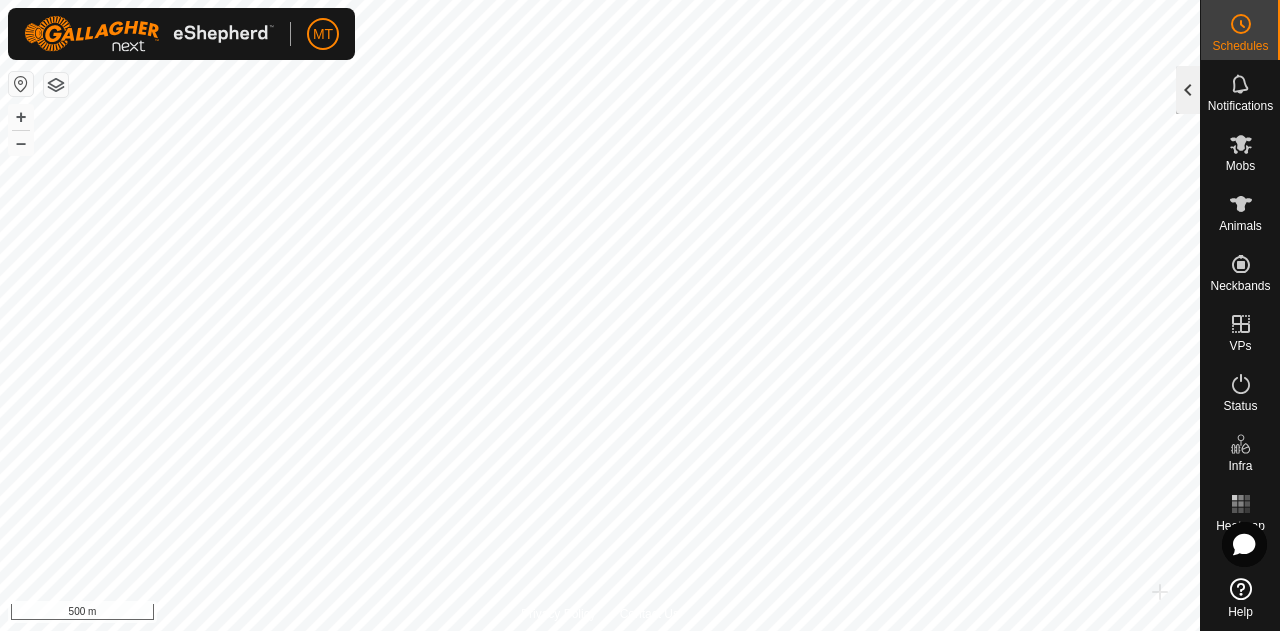click 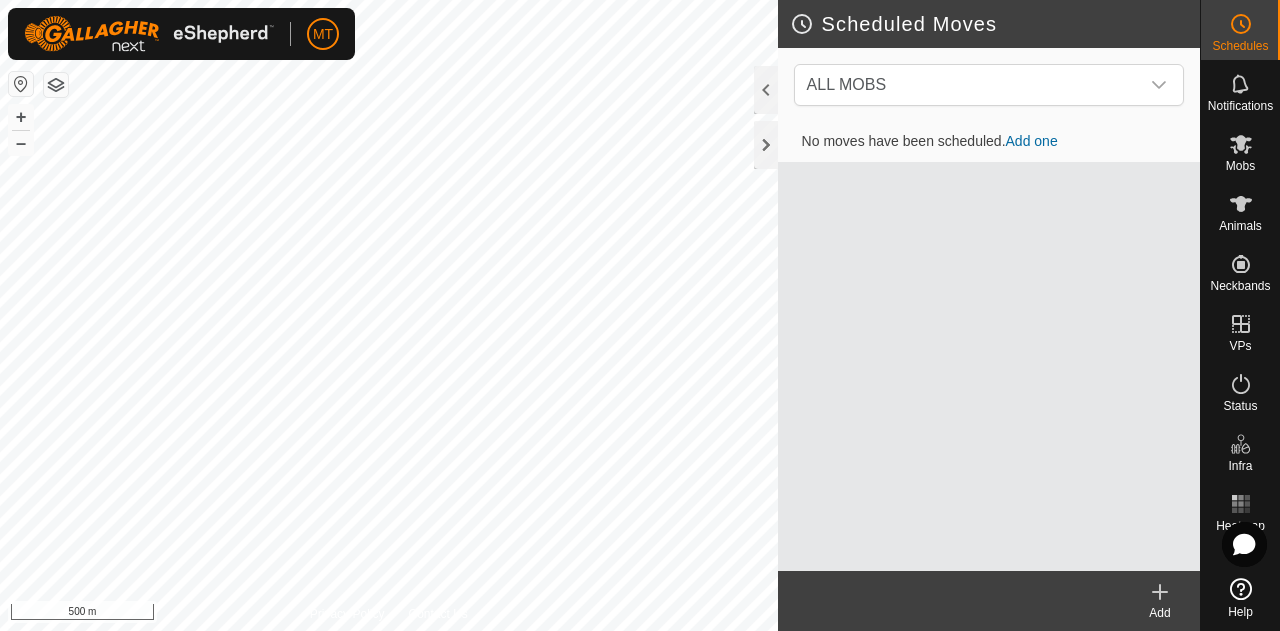 click on "Add one" at bounding box center [1032, 141] 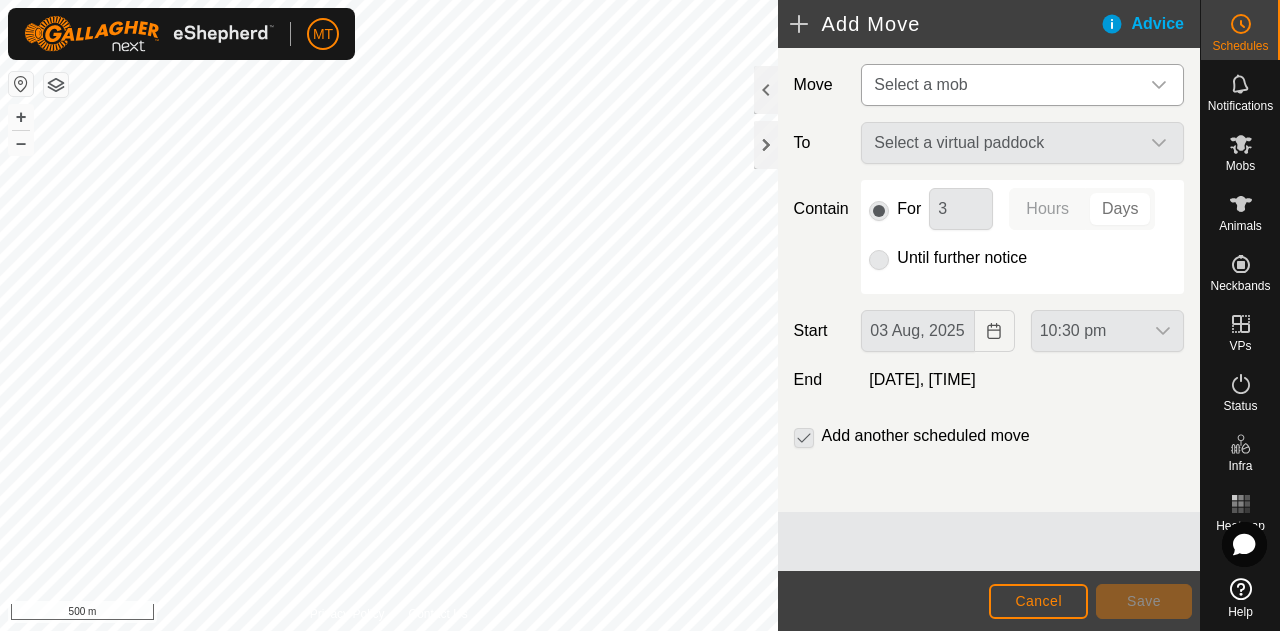 click 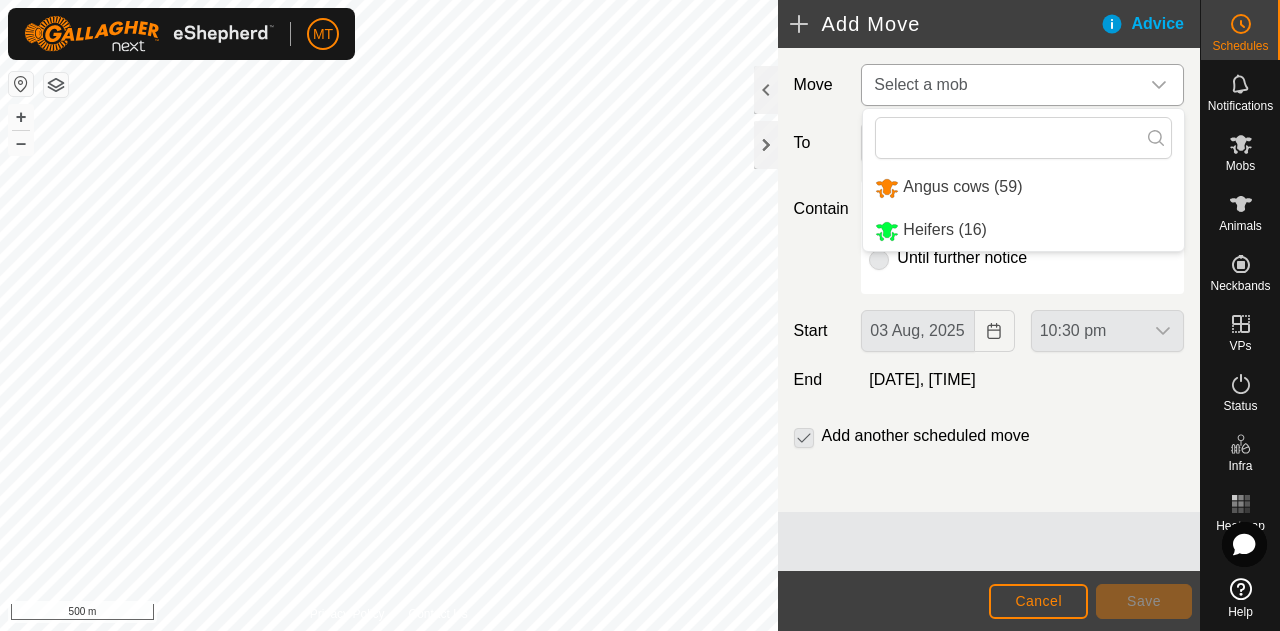 click on "Heifers (16)" at bounding box center [1023, 230] 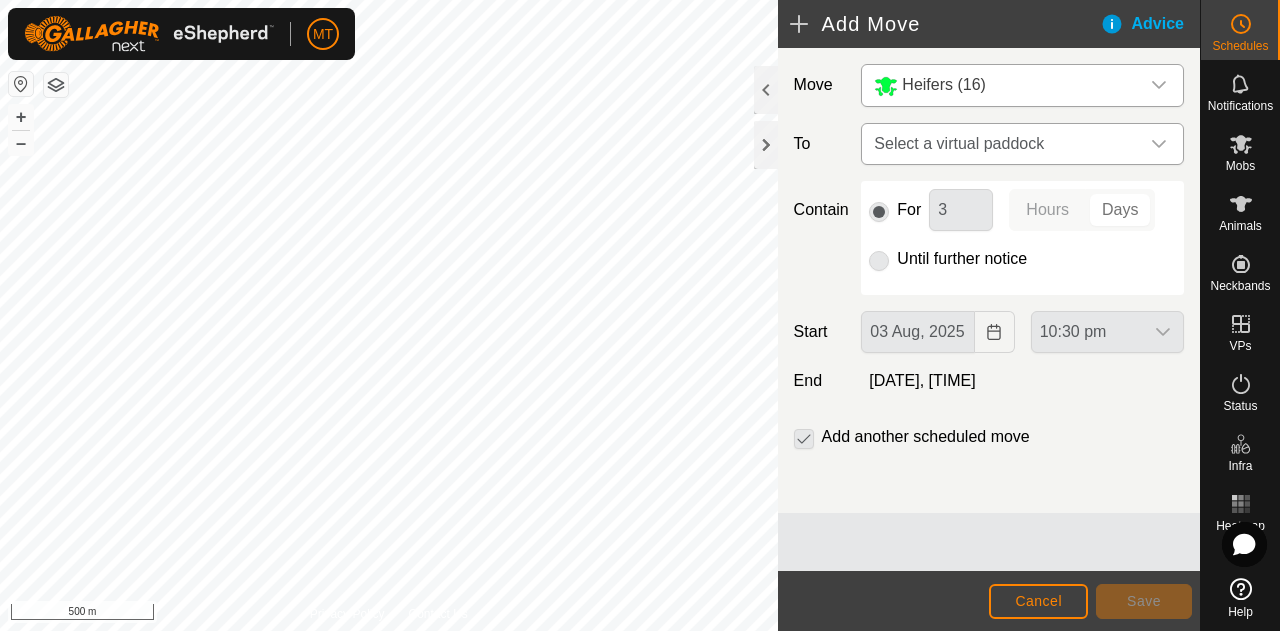 click 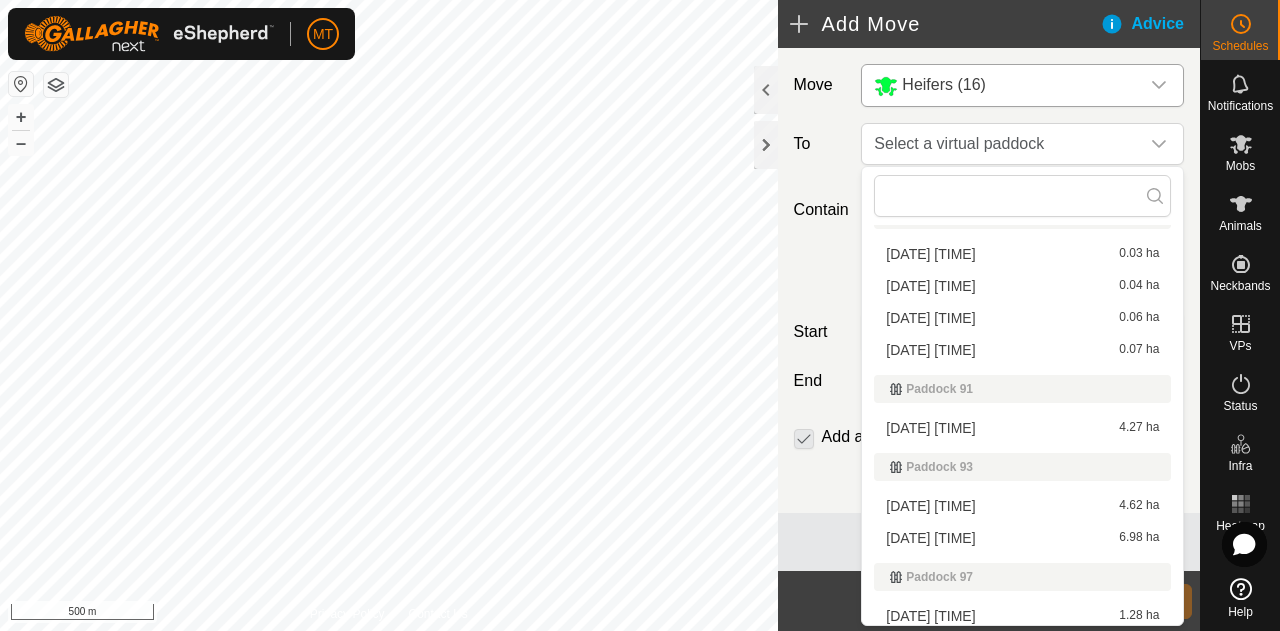scroll, scrollTop: 354, scrollLeft: 0, axis: vertical 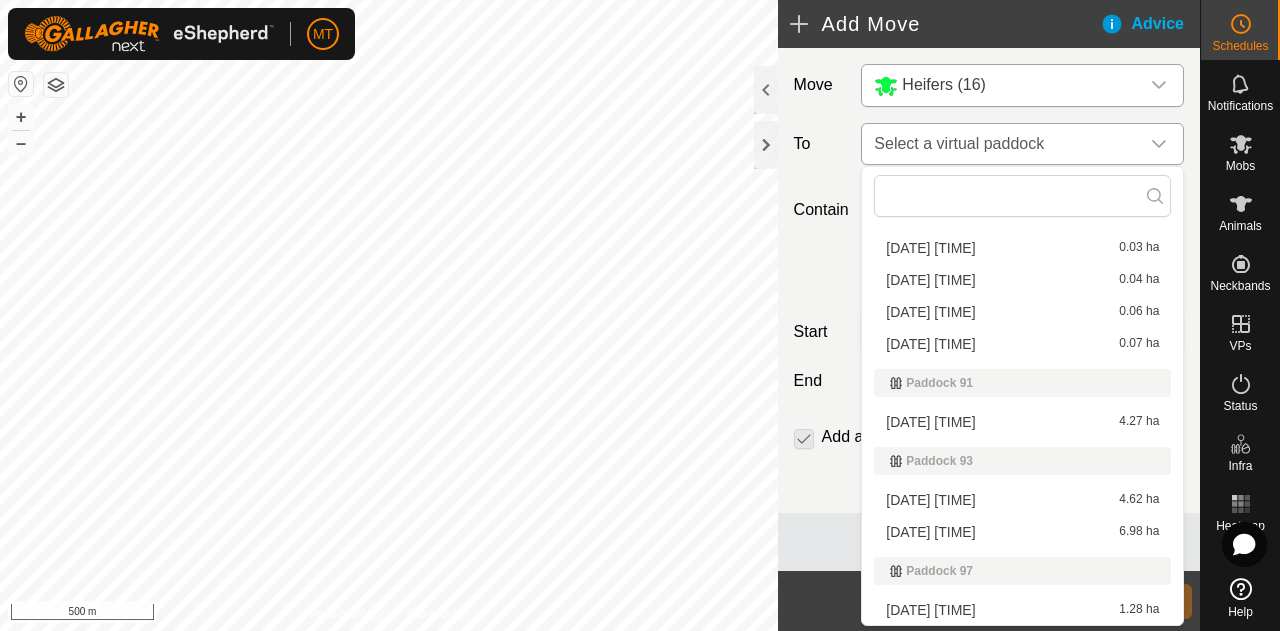 click 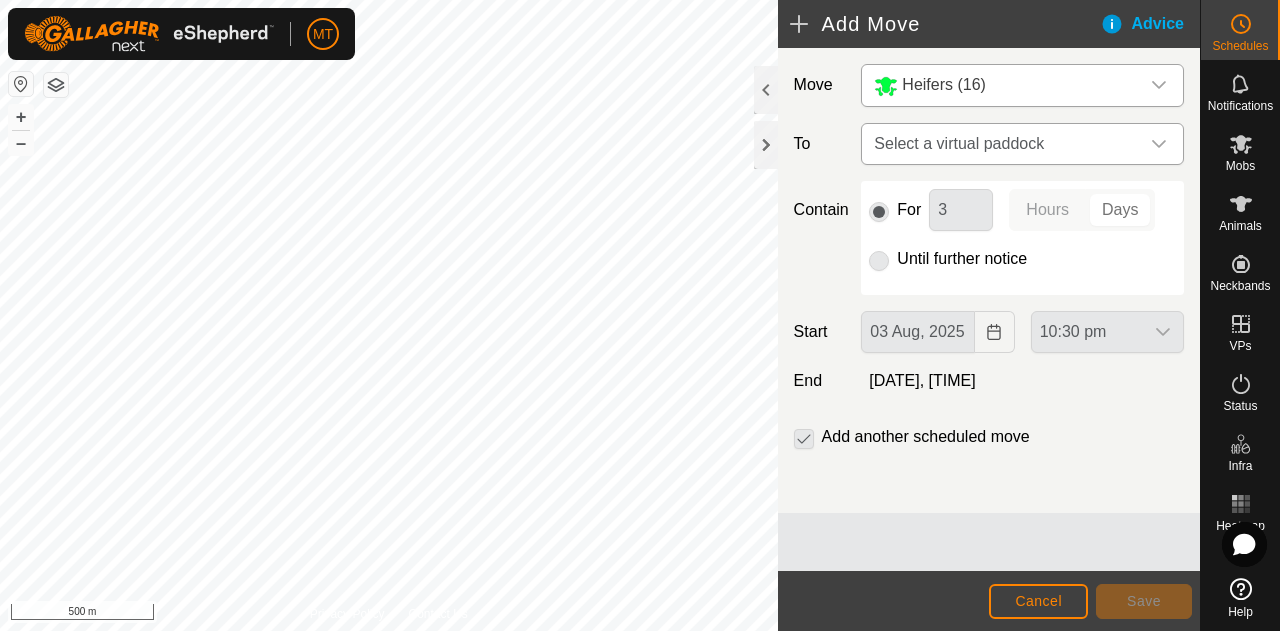 click 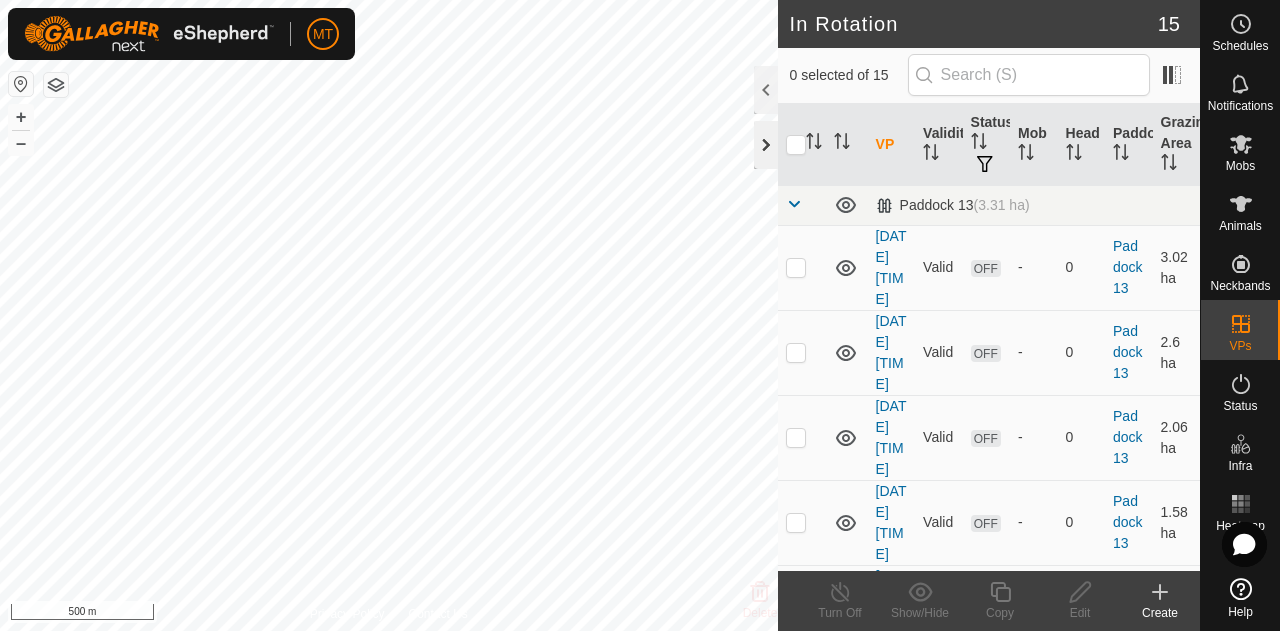 click 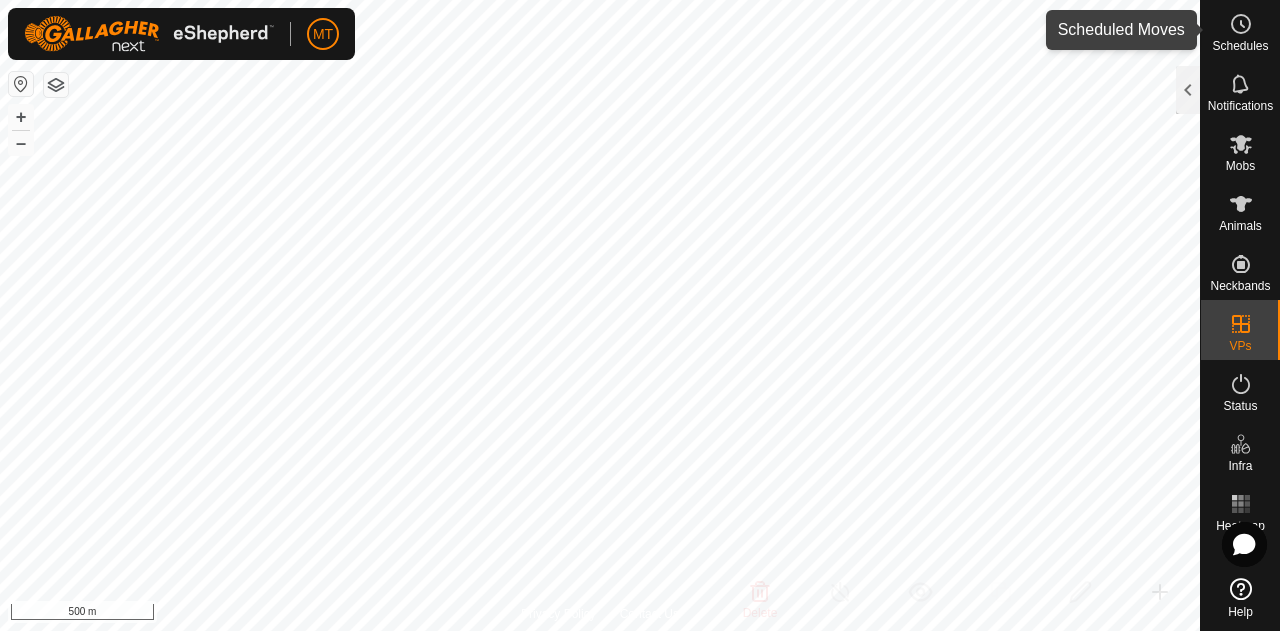 click 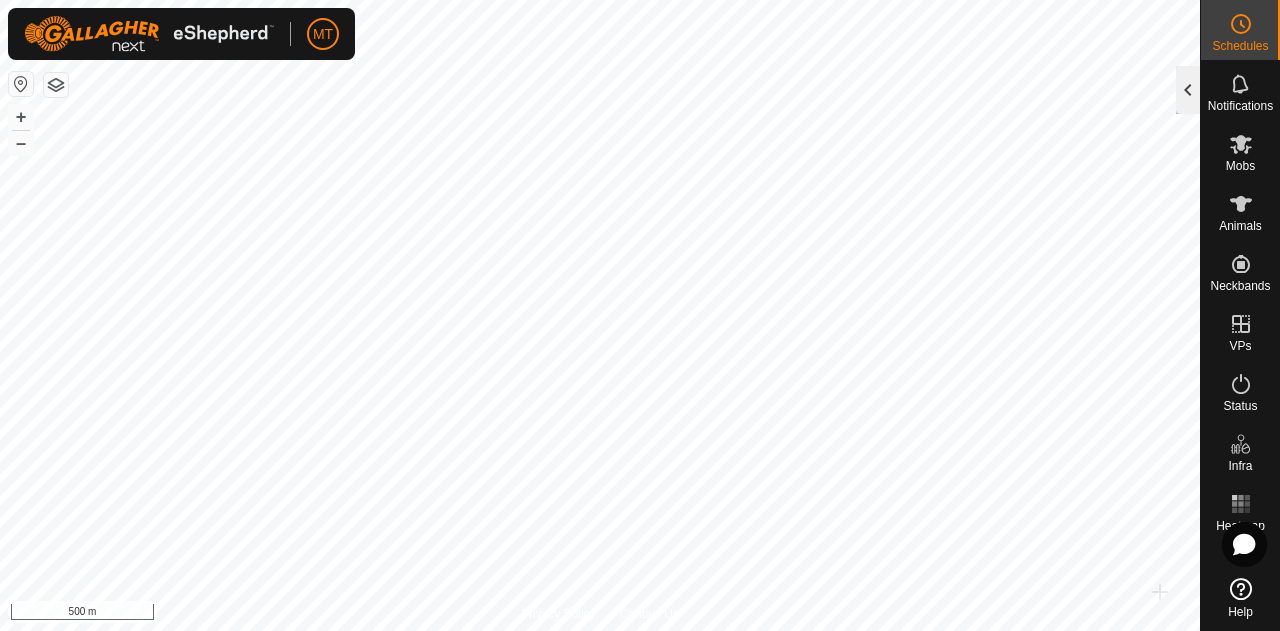 click 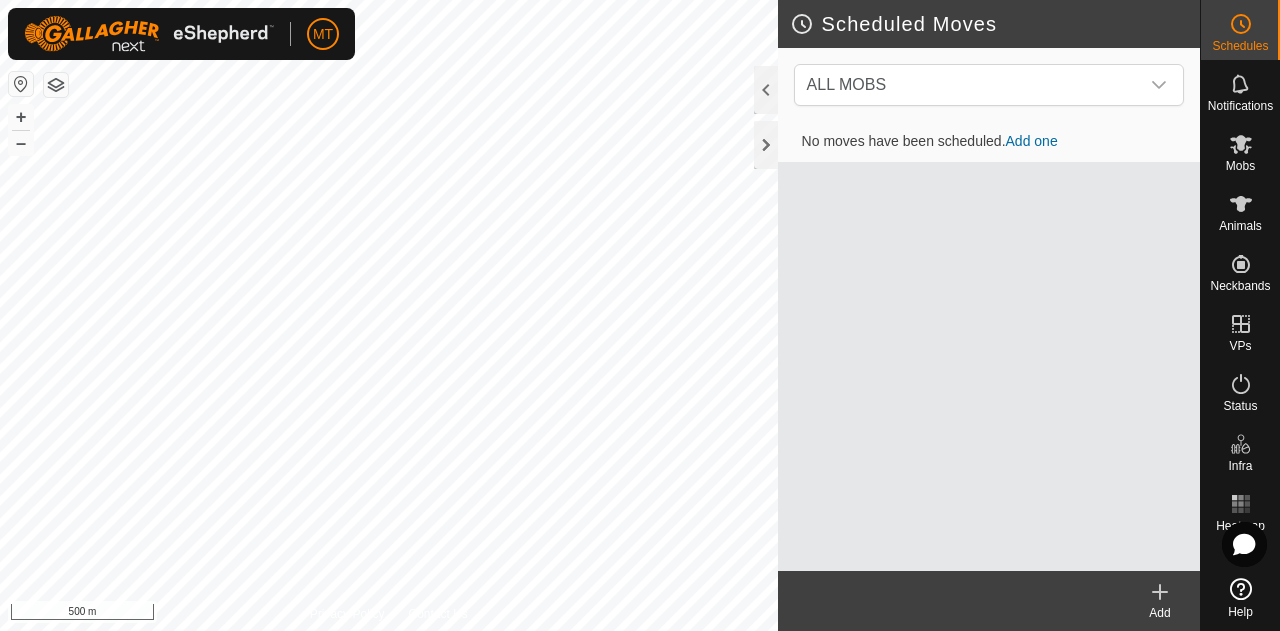 click on "Add one" at bounding box center [1032, 141] 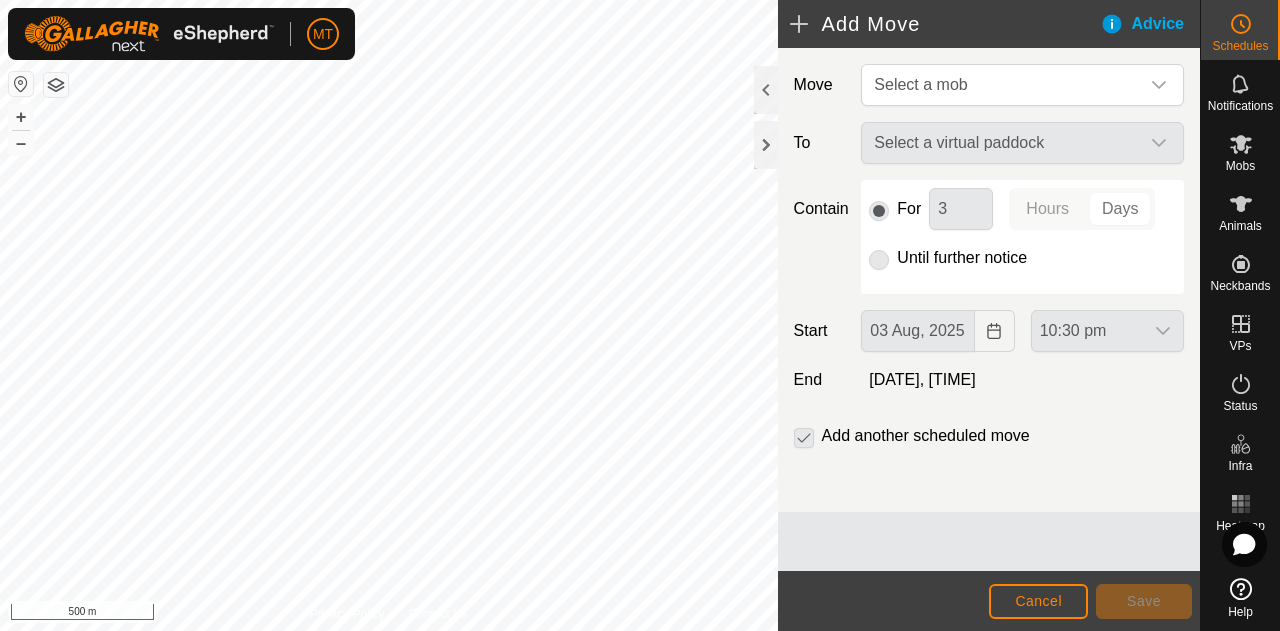 click 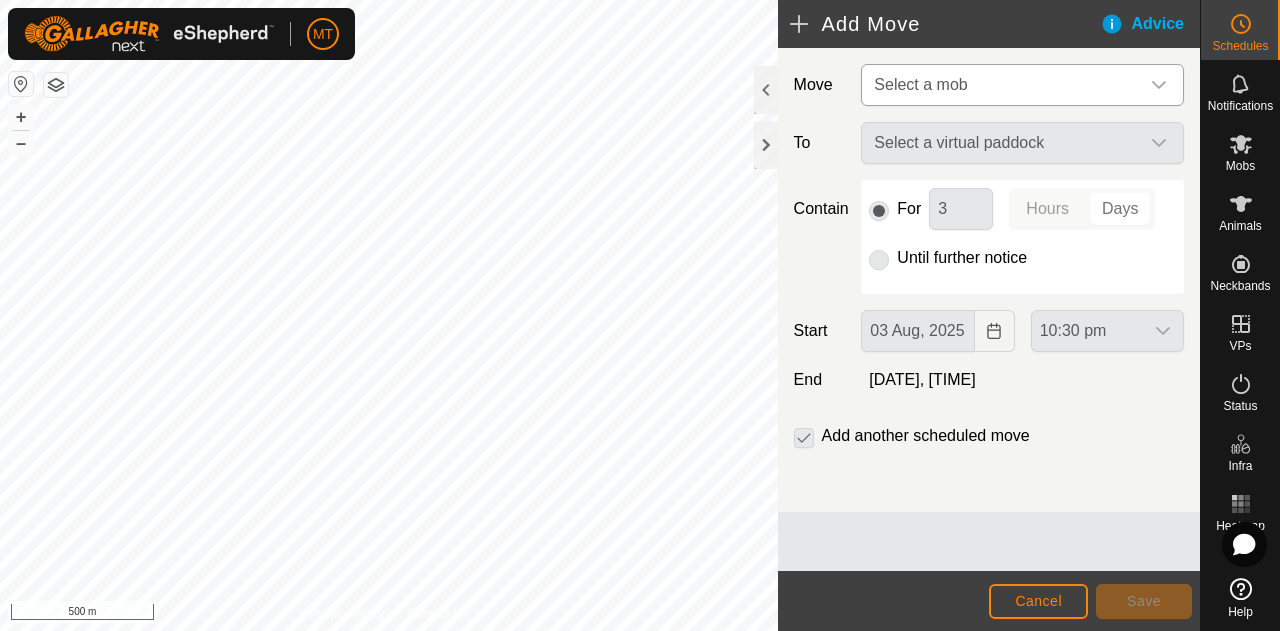 click on "Select a mob" at bounding box center [1002, 85] 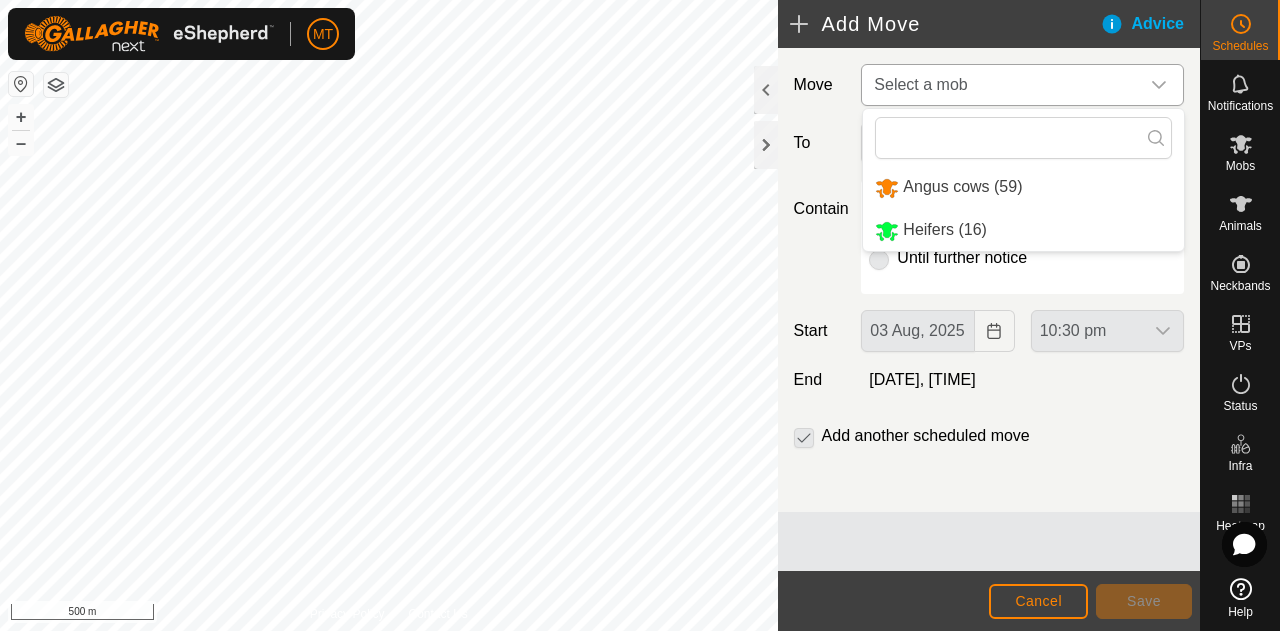 drag, startPoint x: 958, startPoint y: 214, endPoint x: 1044, endPoint y: 83, distance: 156.70673 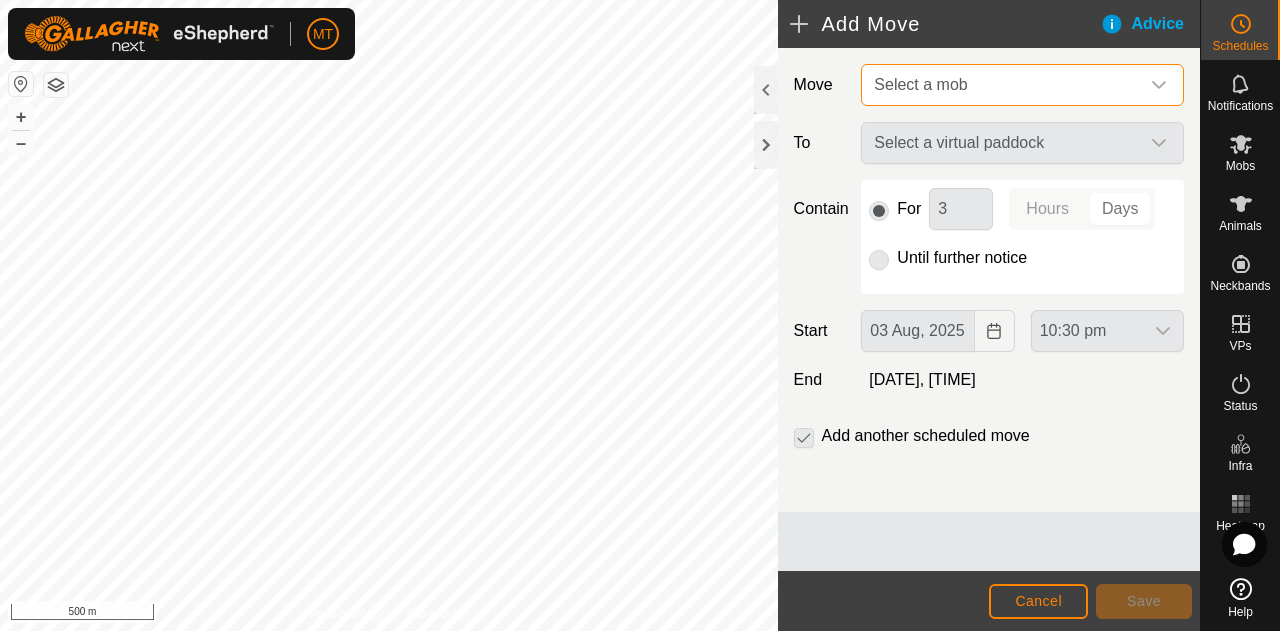 drag, startPoint x: 1044, startPoint y: 83, endPoint x: 1164, endPoint y: 78, distance: 120.10412 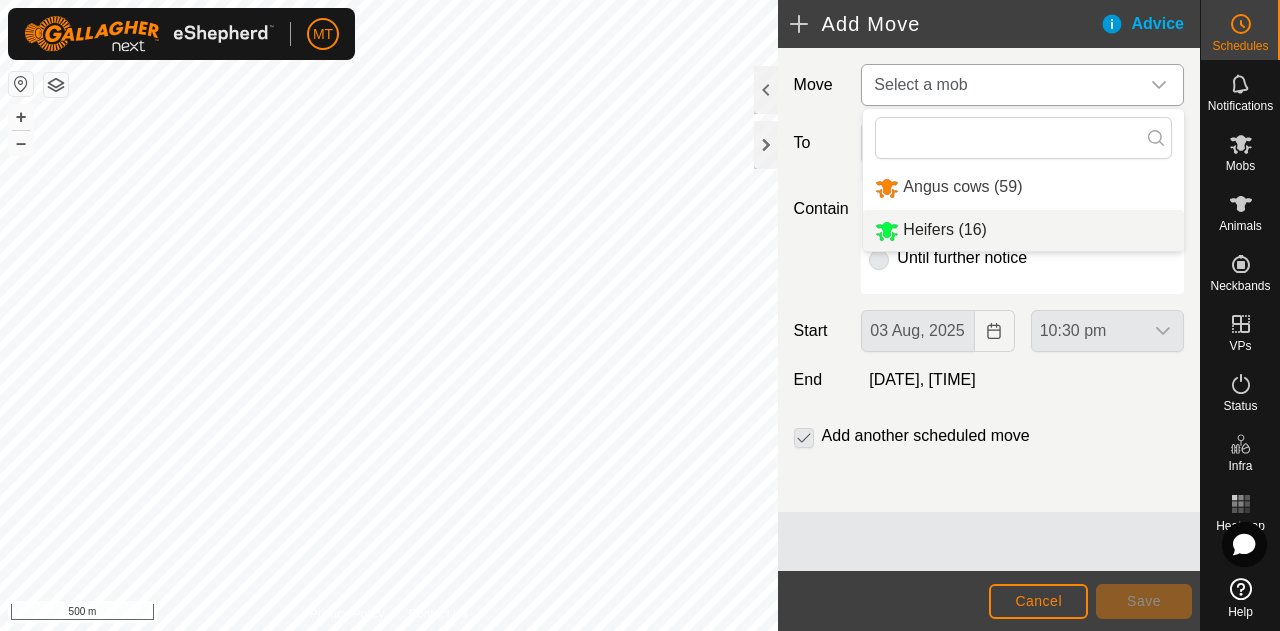 click on "Heifers (16)" at bounding box center [1023, 230] 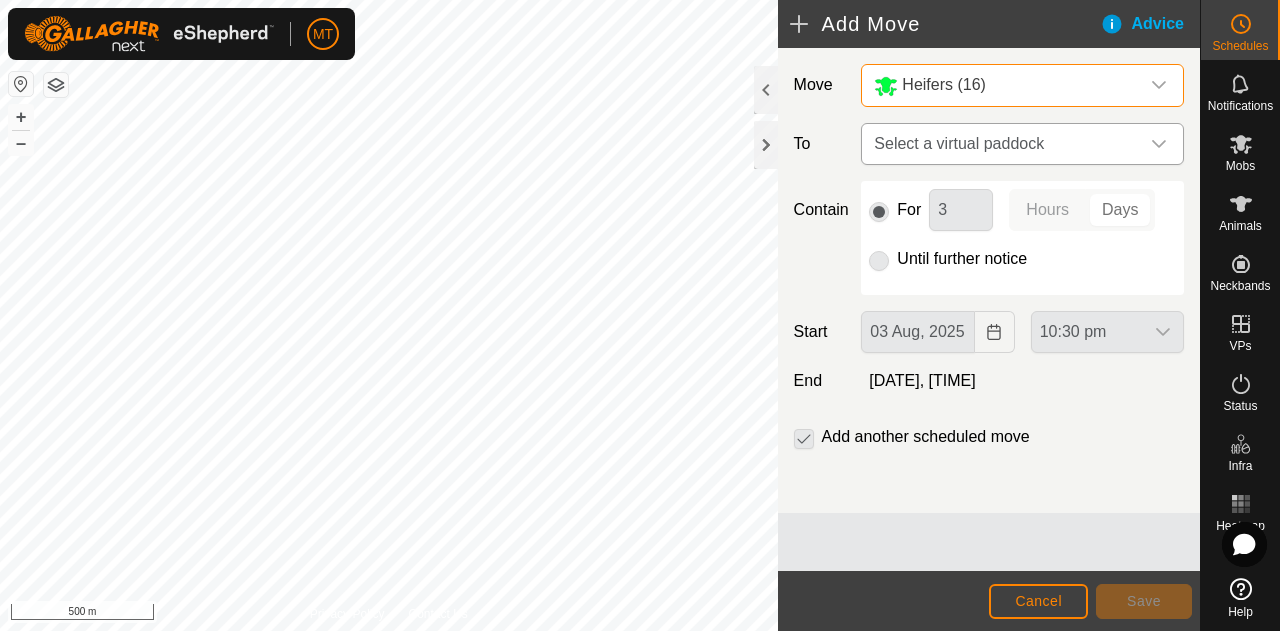 click 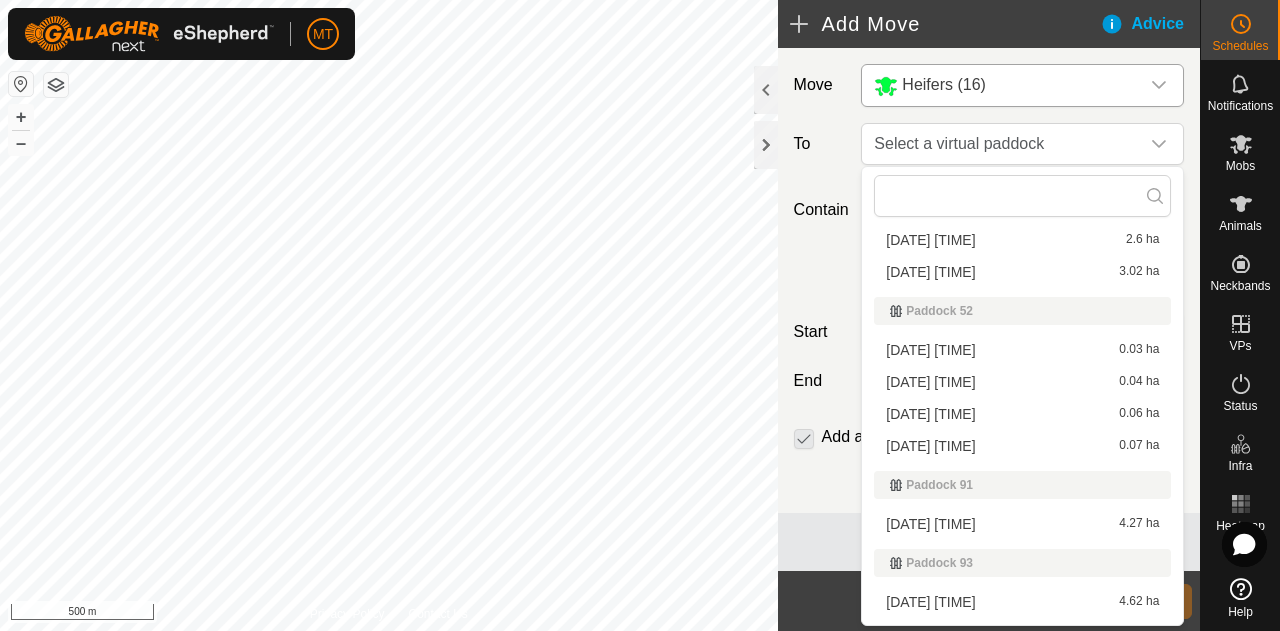 scroll, scrollTop: 354, scrollLeft: 0, axis: vertical 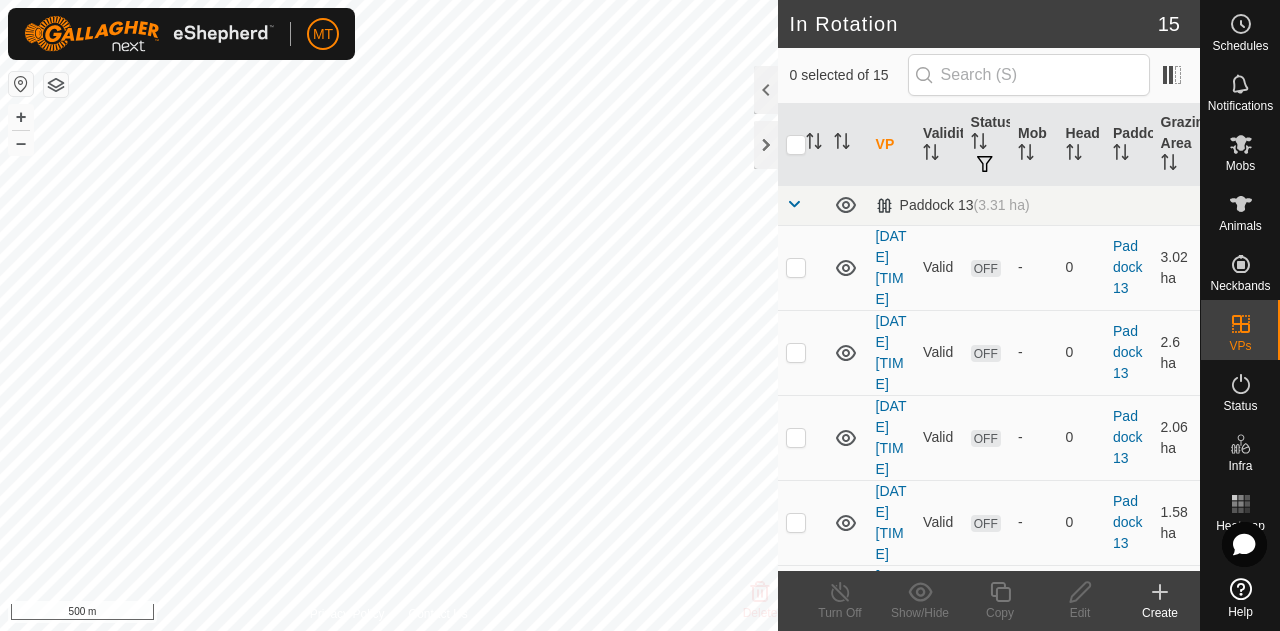 checkbox on "true" 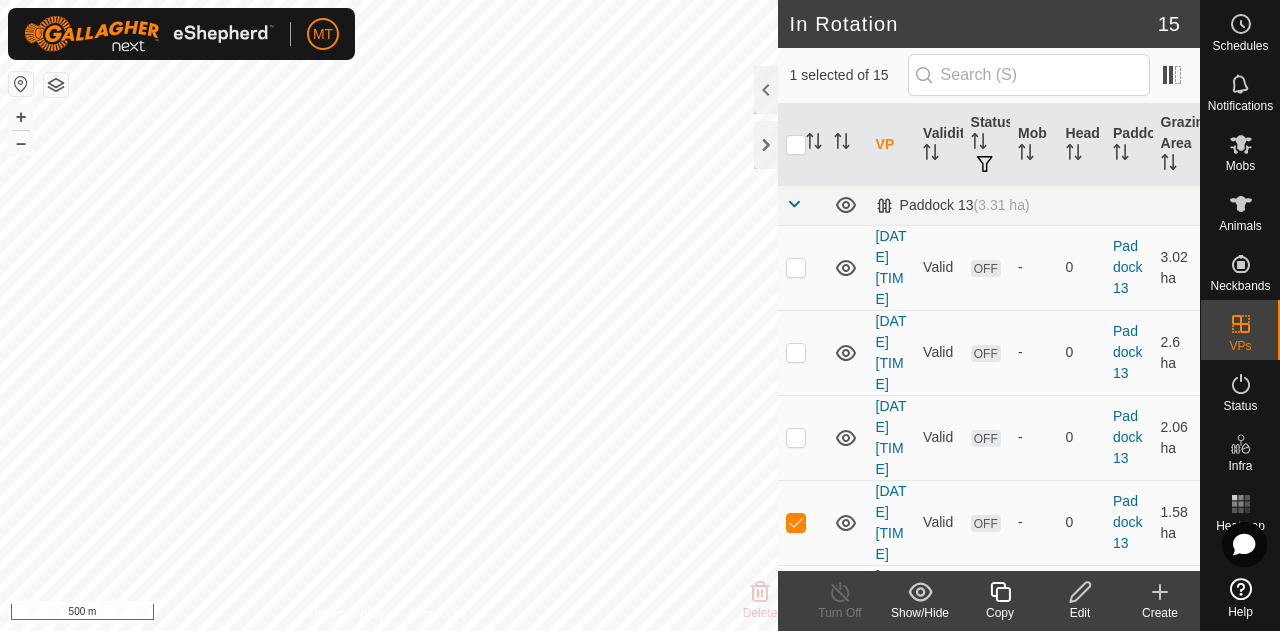 checkbox on "true" 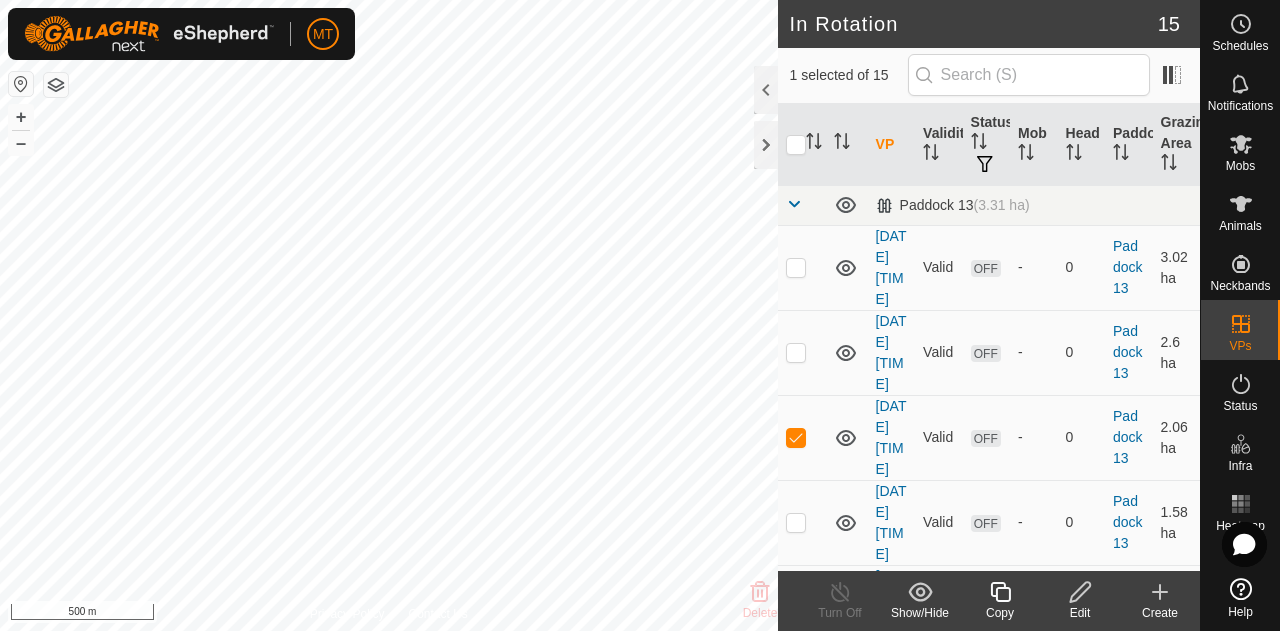 checkbox on "true" 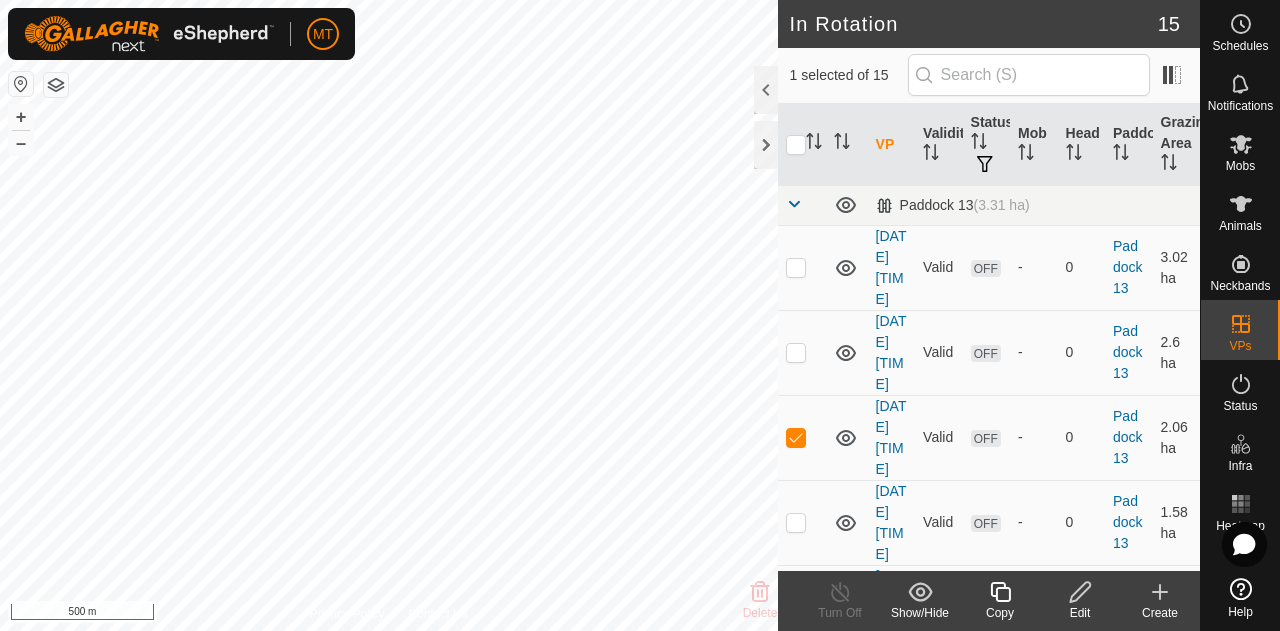 checkbox on "false" 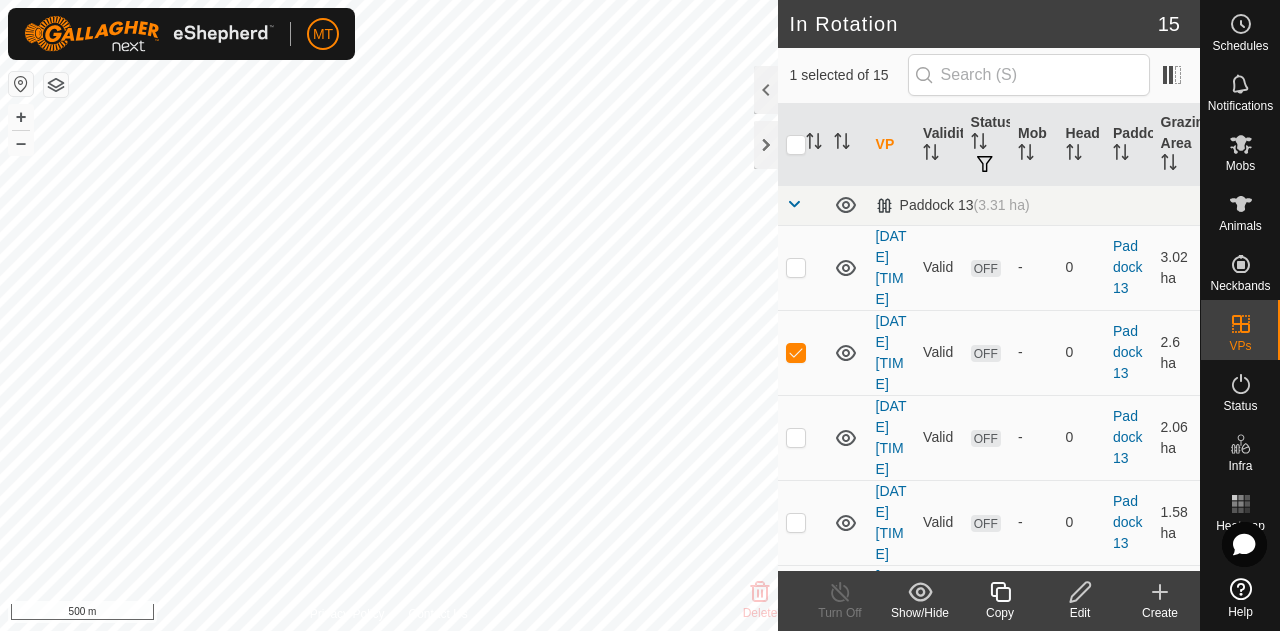 checkbox on "true" 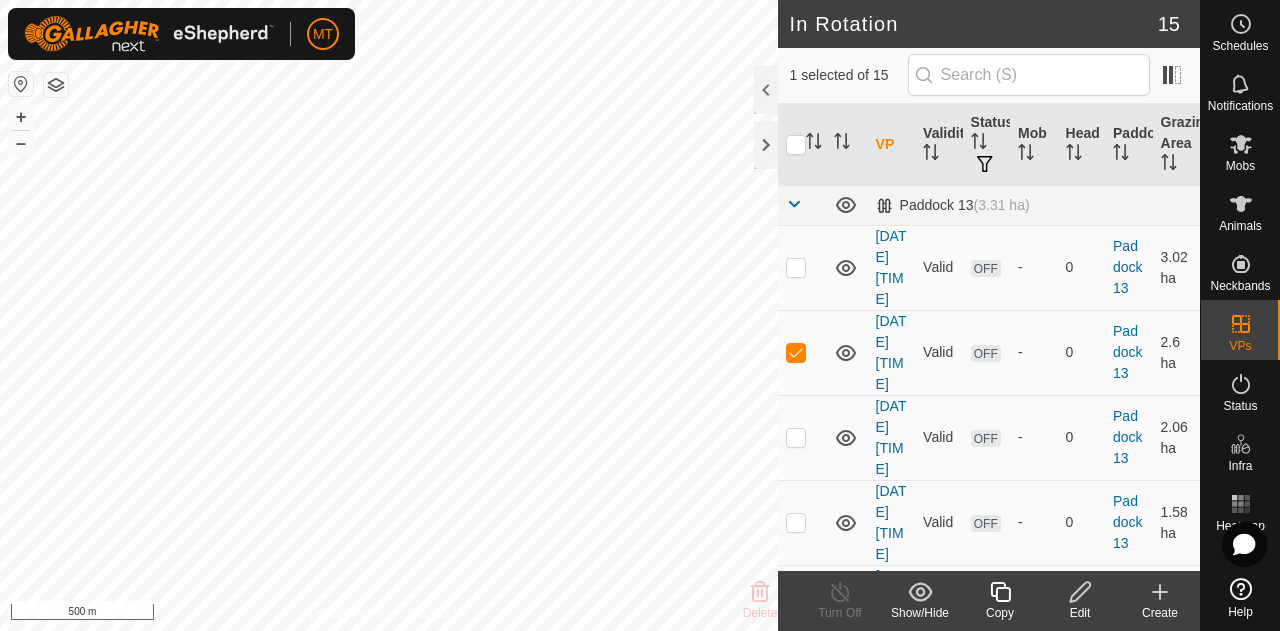 checkbox on "false" 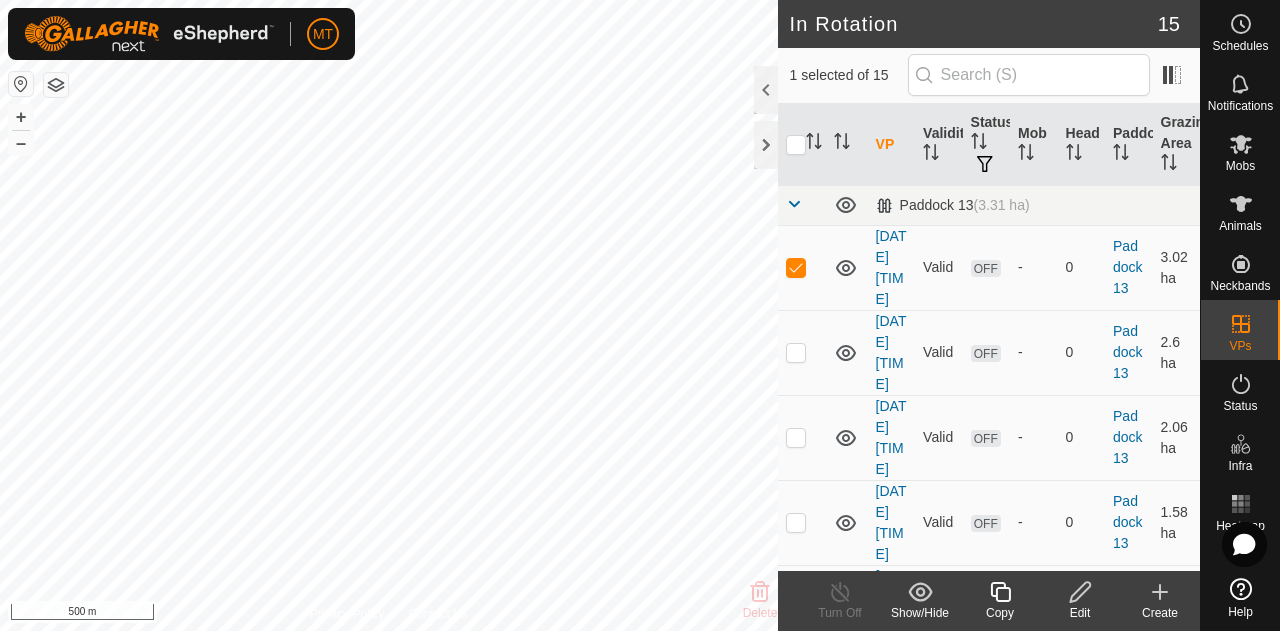 checkbox on "false" 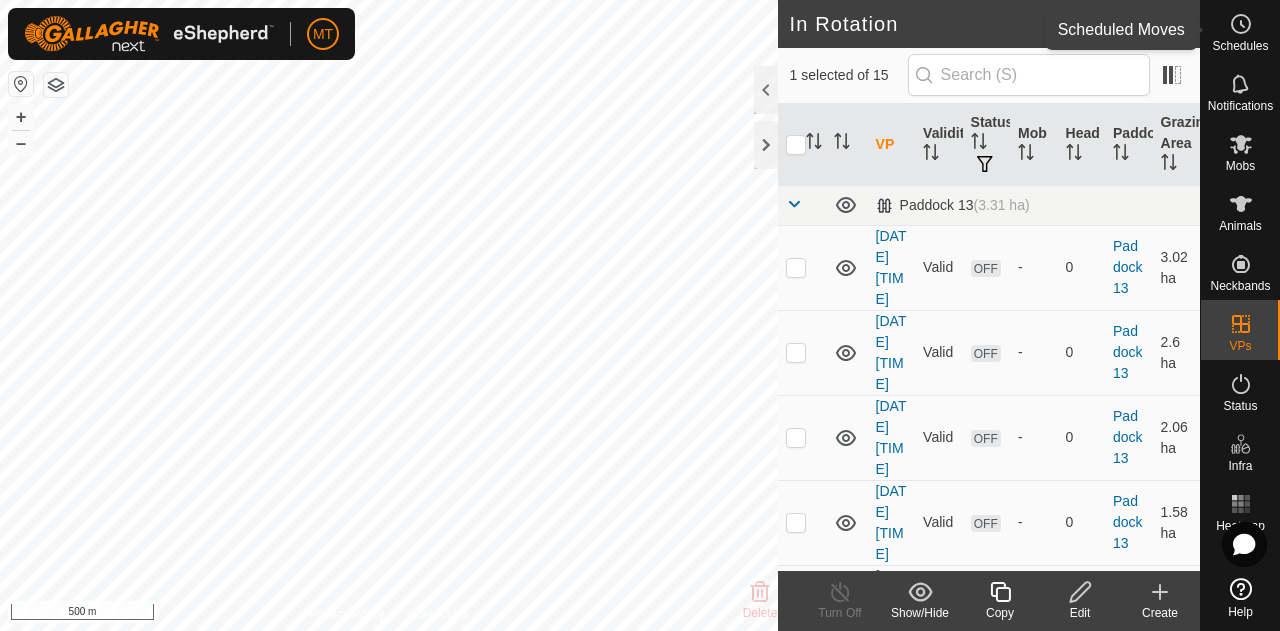 click at bounding box center [1241, 24] 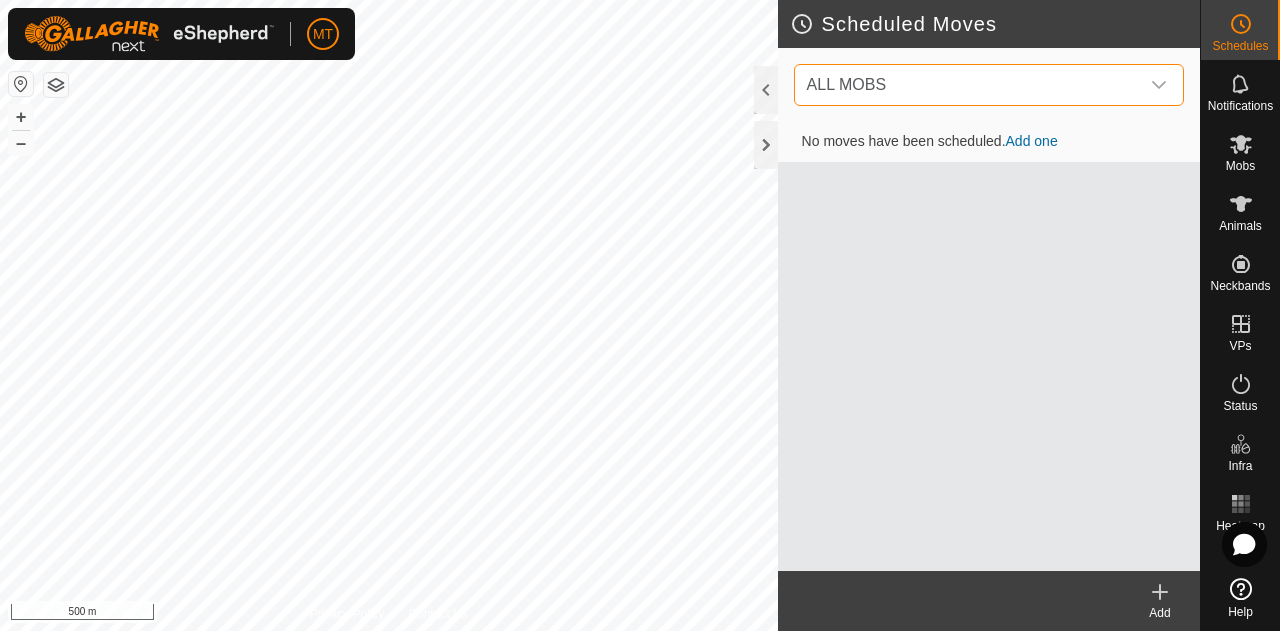 click on "ALL MOBS" at bounding box center [969, 85] 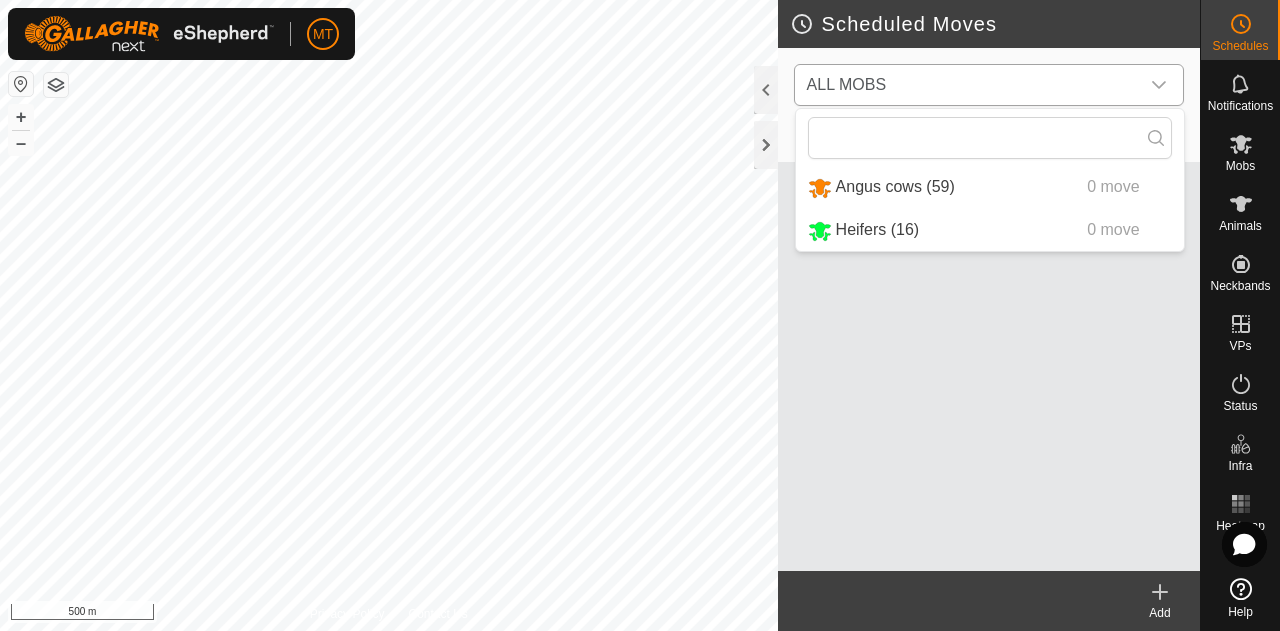 click on "Heifers (16) 0 move" at bounding box center [990, 230] 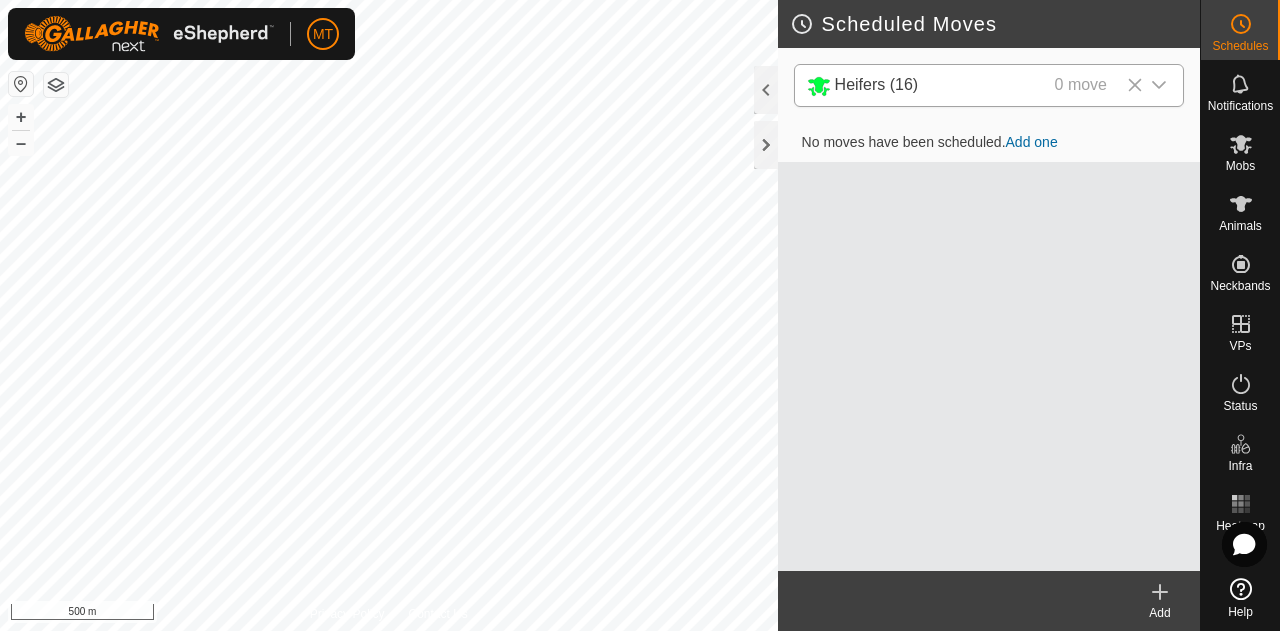 click on "Add one" at bounding box center (1032, 142) 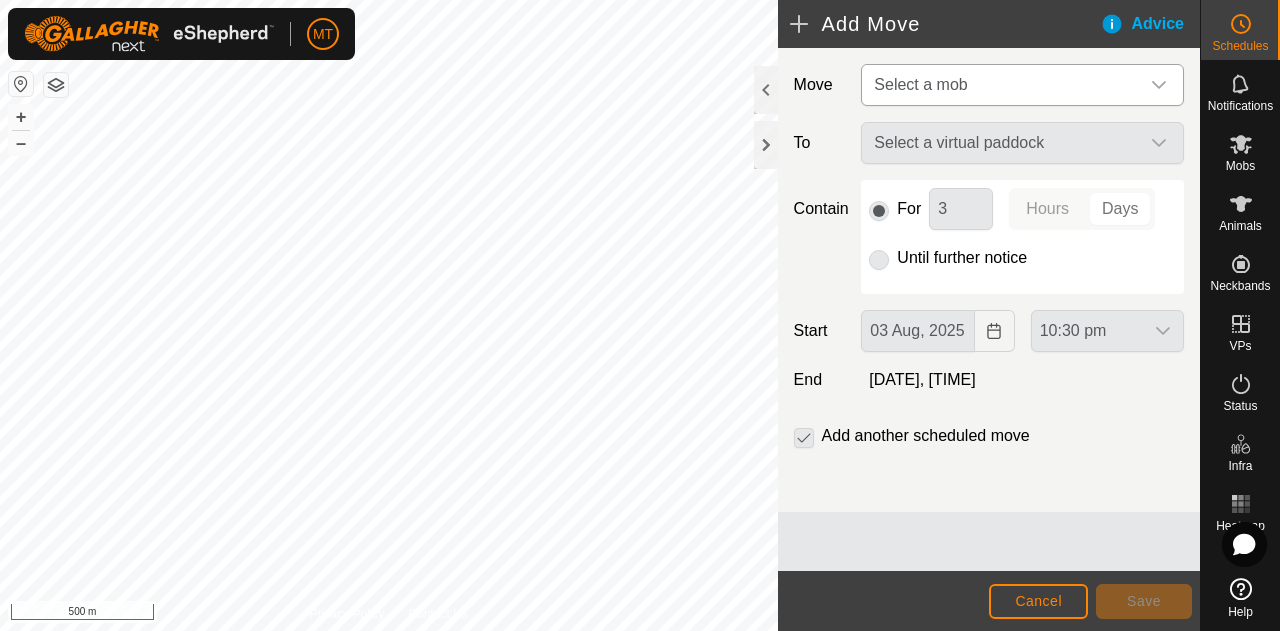 click on "Select a mob" at bounding box center (1002, 85) 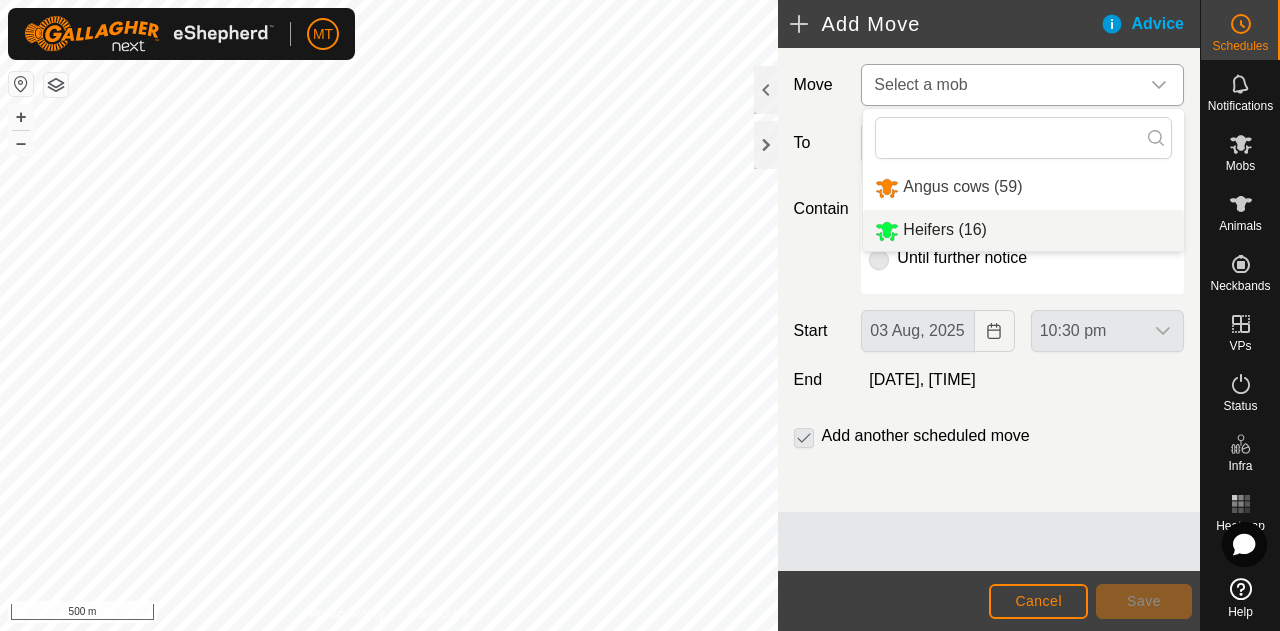 click on "Heifers (16)" at bounding box center (1023, 230) 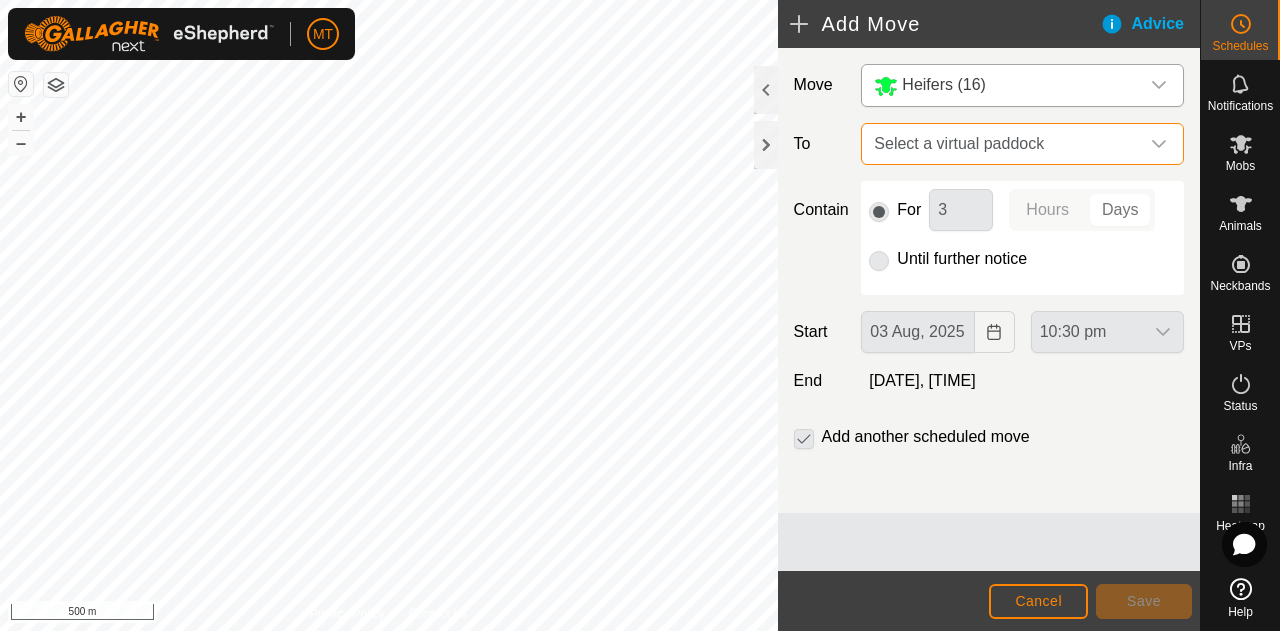 click on "Select a virtual paddock" at bounding box center (1002, 144) 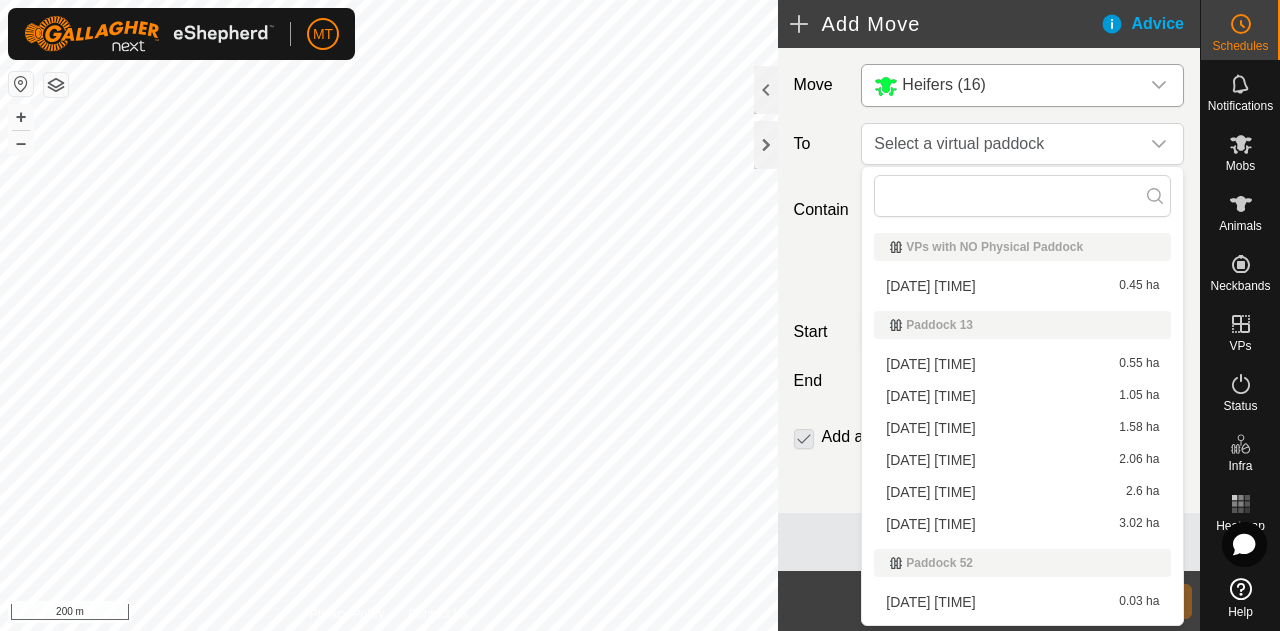 click 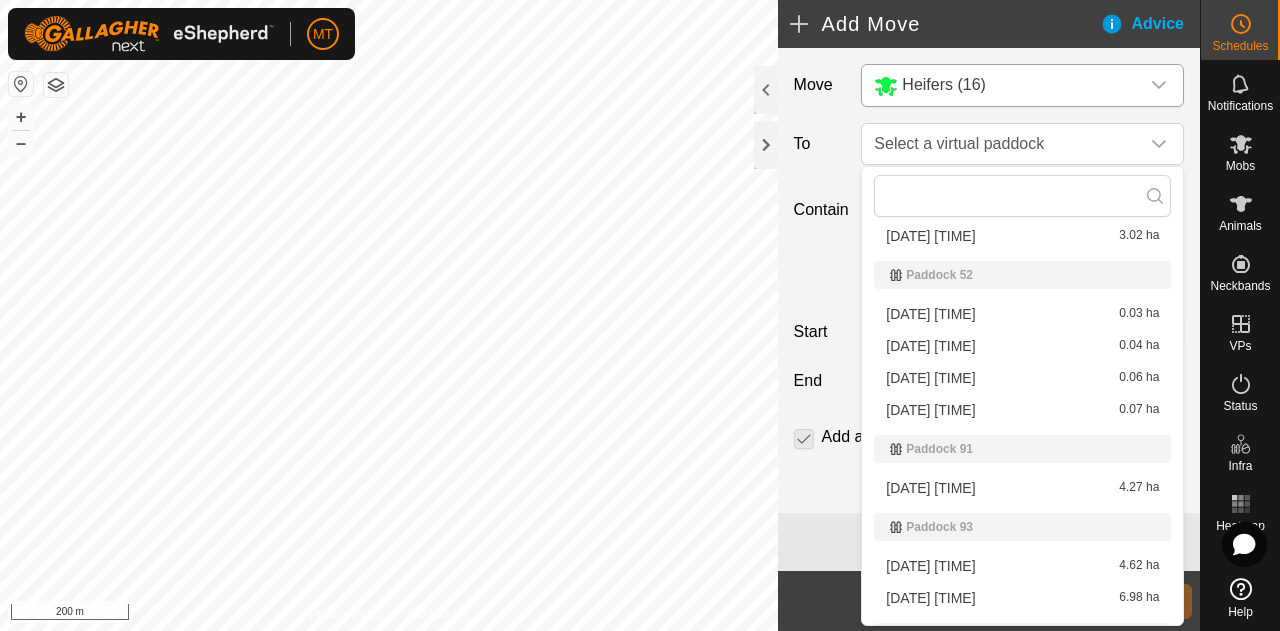 scroll, scrollTop: 306, scrollLeft: 0, axis: vertical 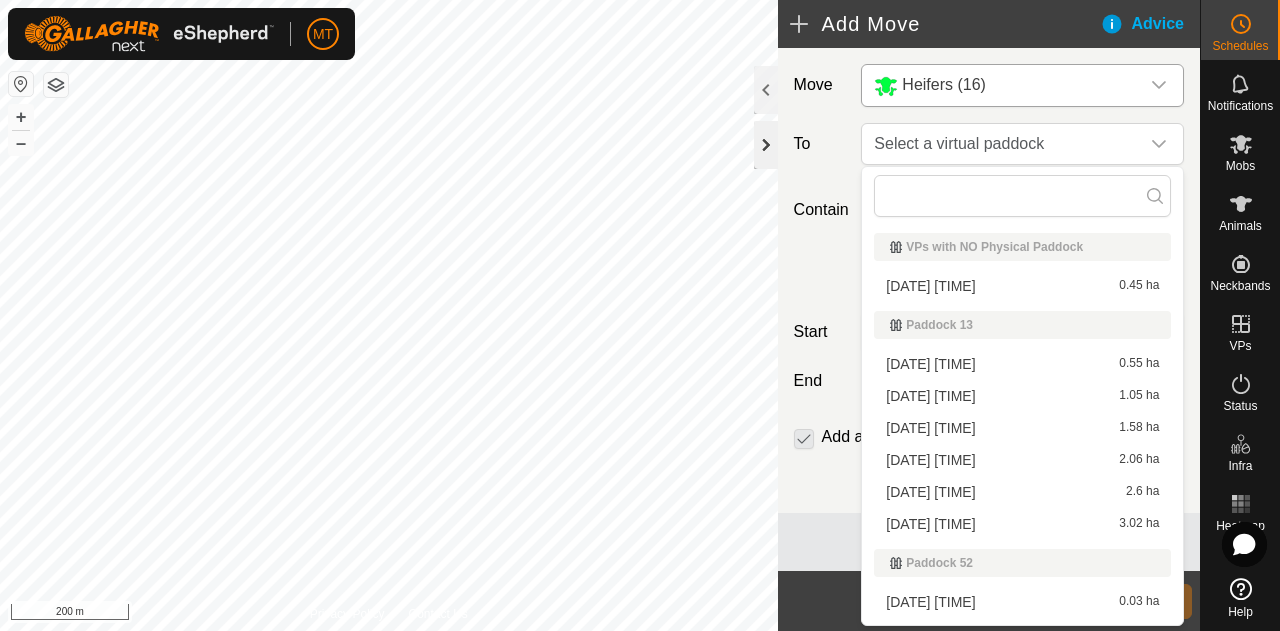 click 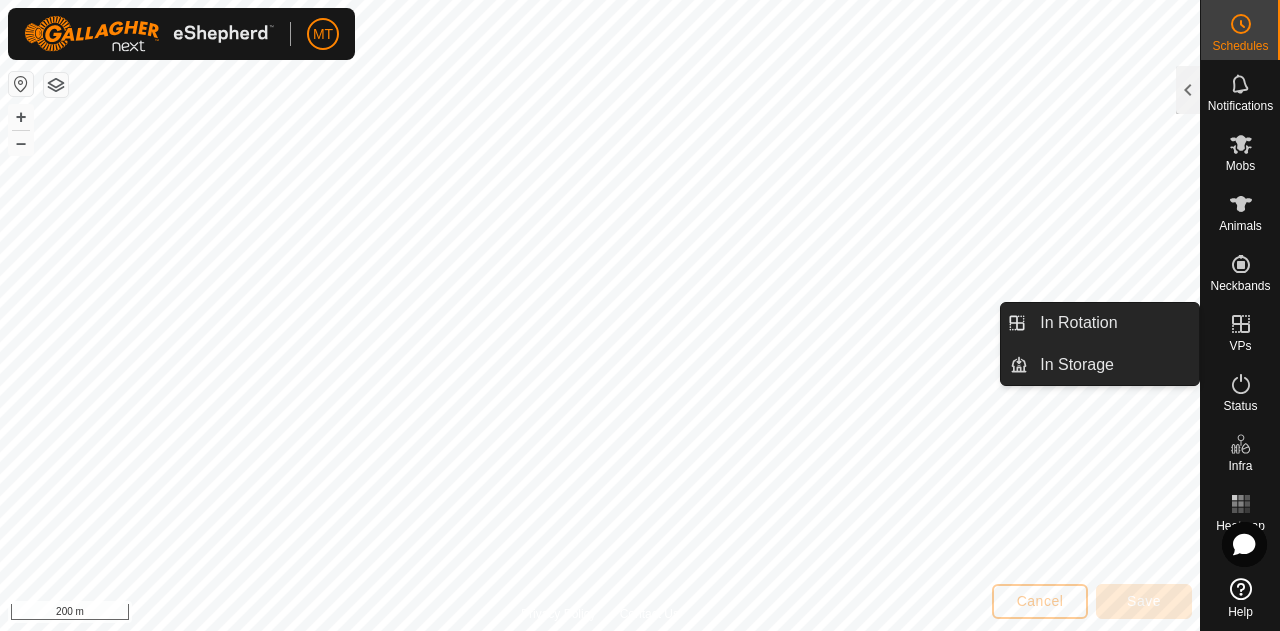 click 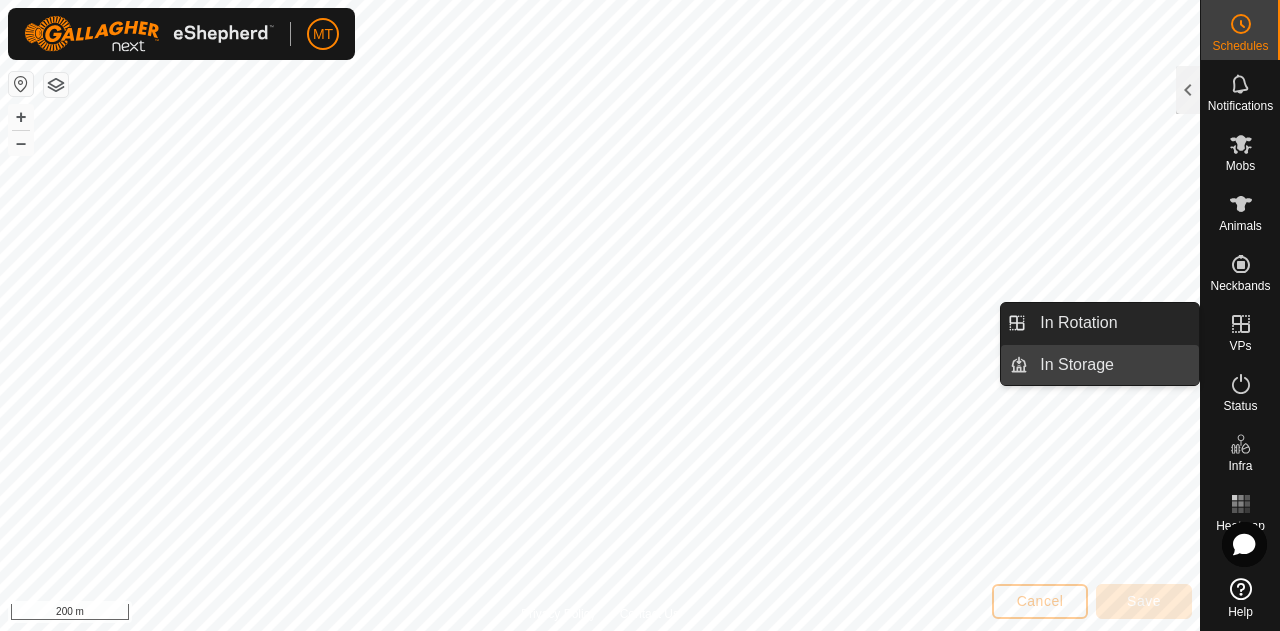 click on "In Storage" at bounding box center [1113, 365] 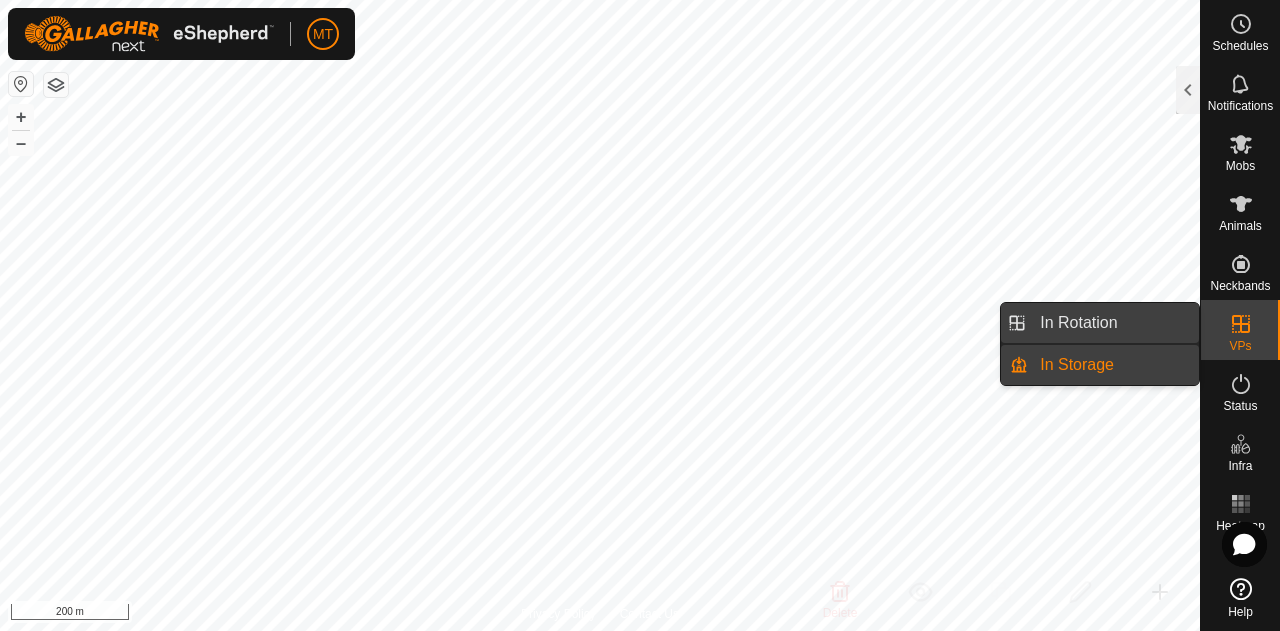 click on "In Rotation" at bounding box center [1113, 323] 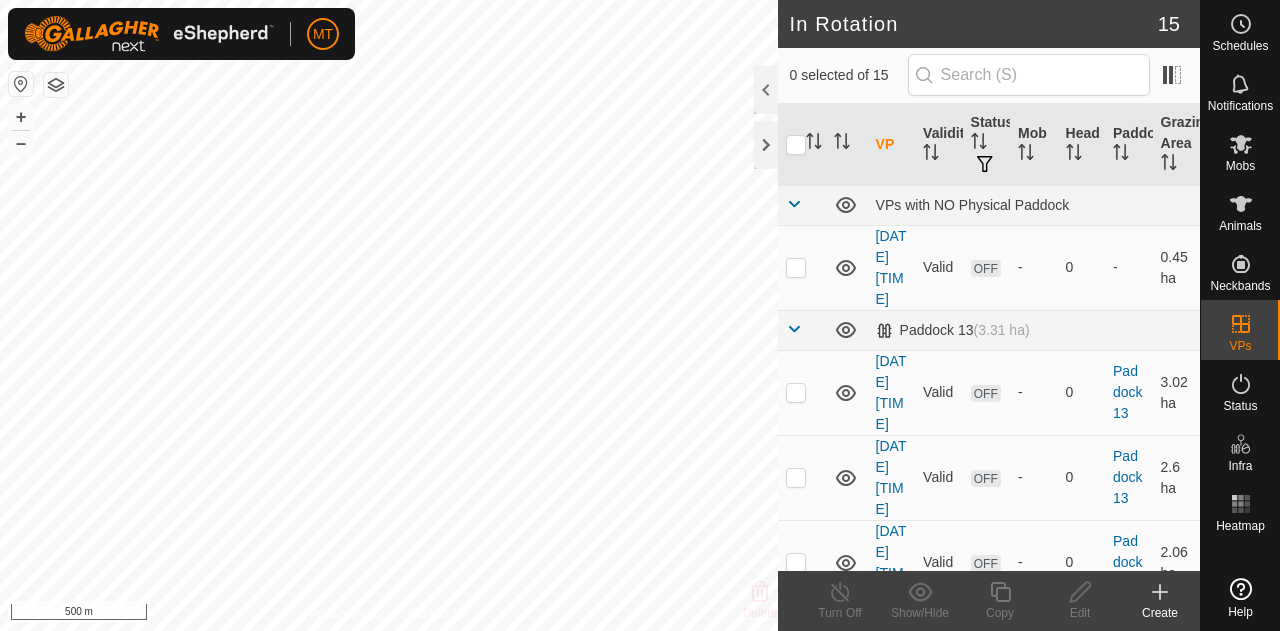 scroll, scrollTop: 0, scrollLeft: 0, axis: both 